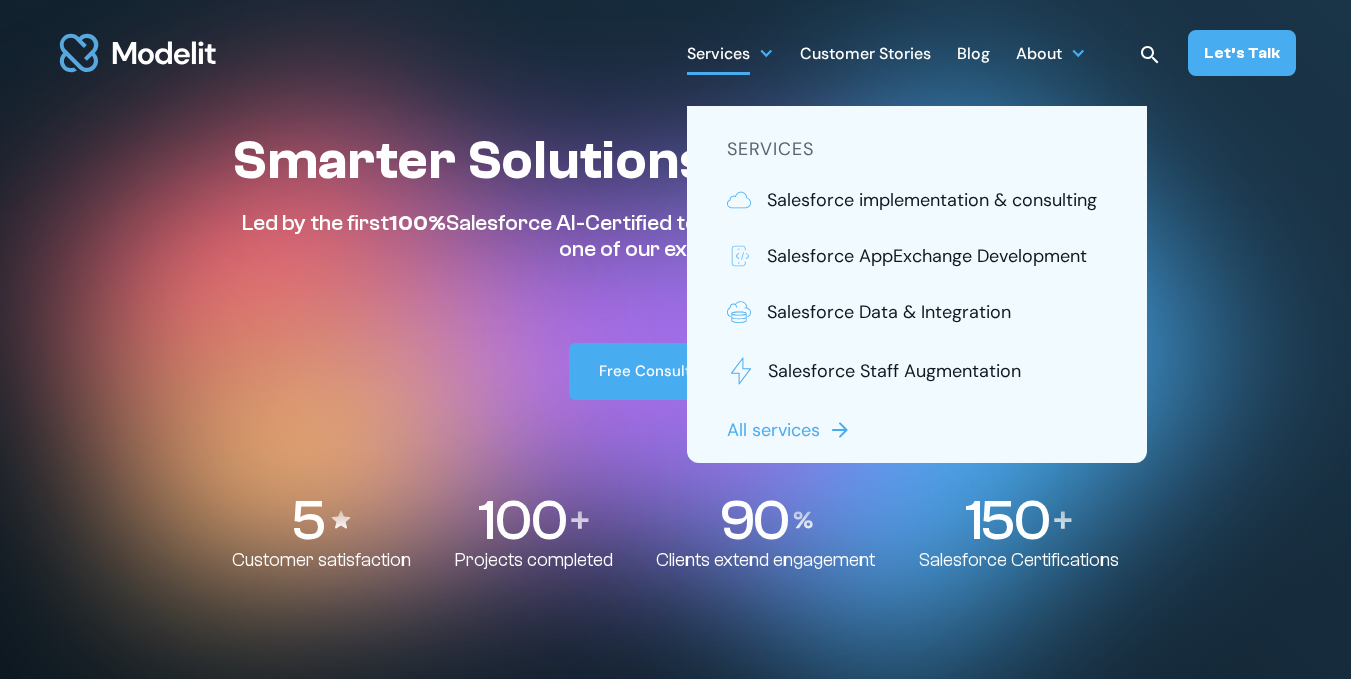 scroll, scrollTop: 0, scrollLeft: 0, axis: both 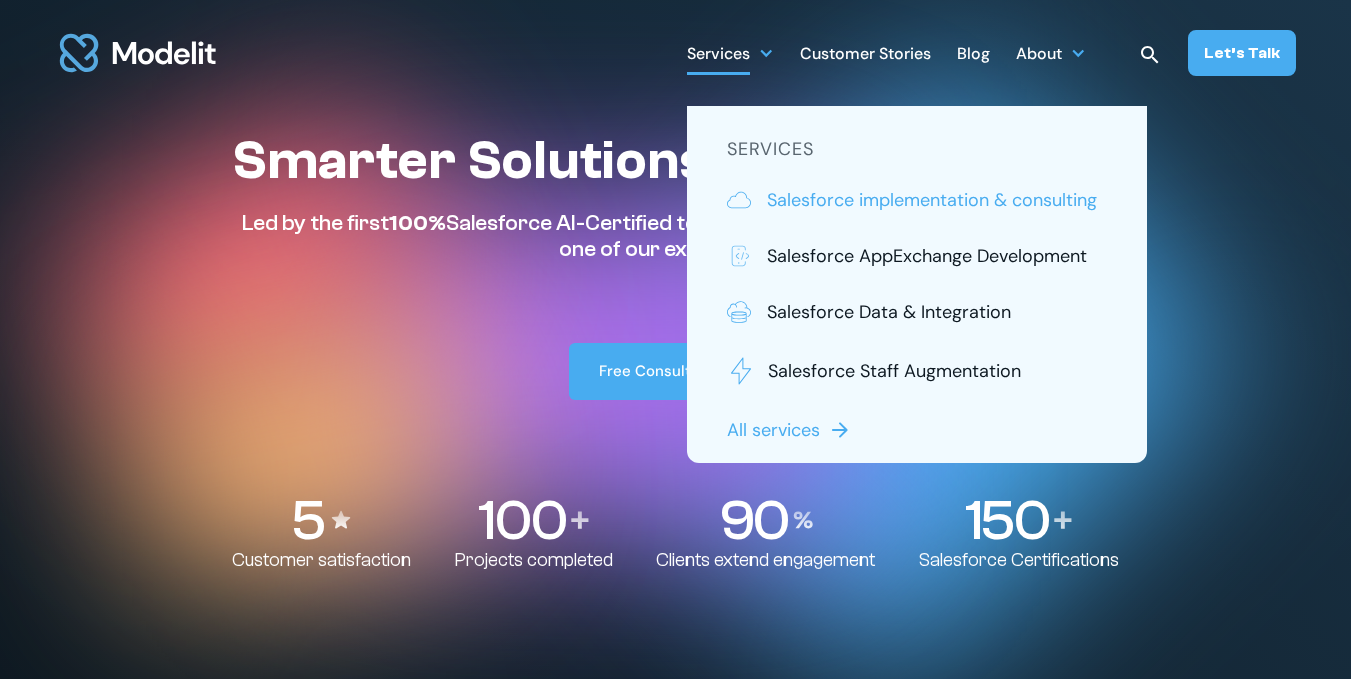 click on "Salesforce implementation & consulting" at bounding box center [932, 200] 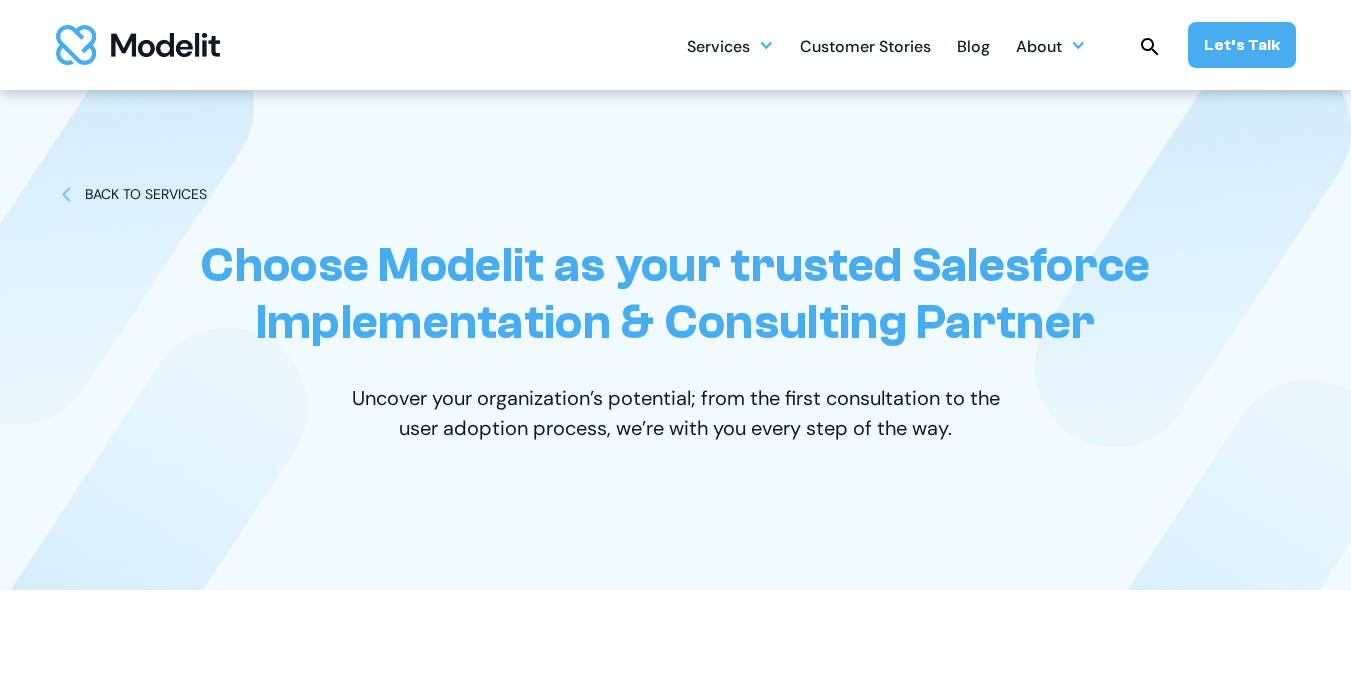 scroll, scrollTop: 0, scrollLeft: 0, axis: both 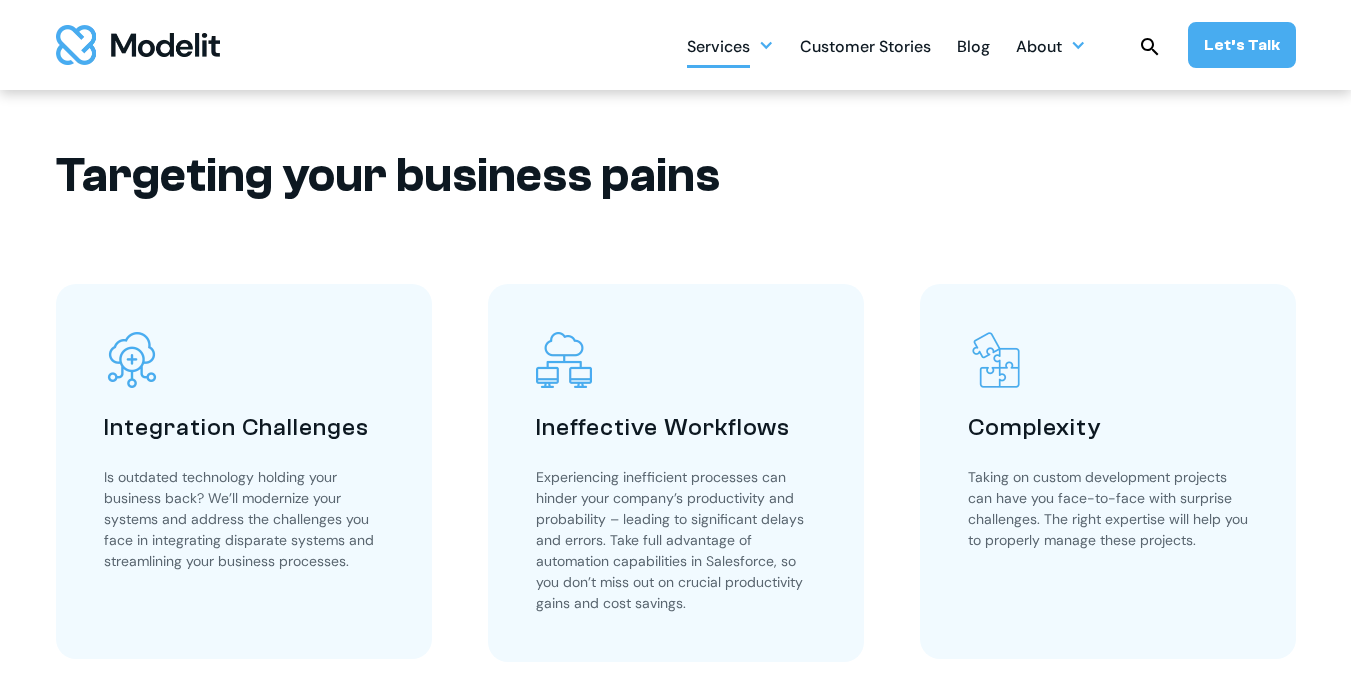 click on "Services" at bounding box center (730, 45) 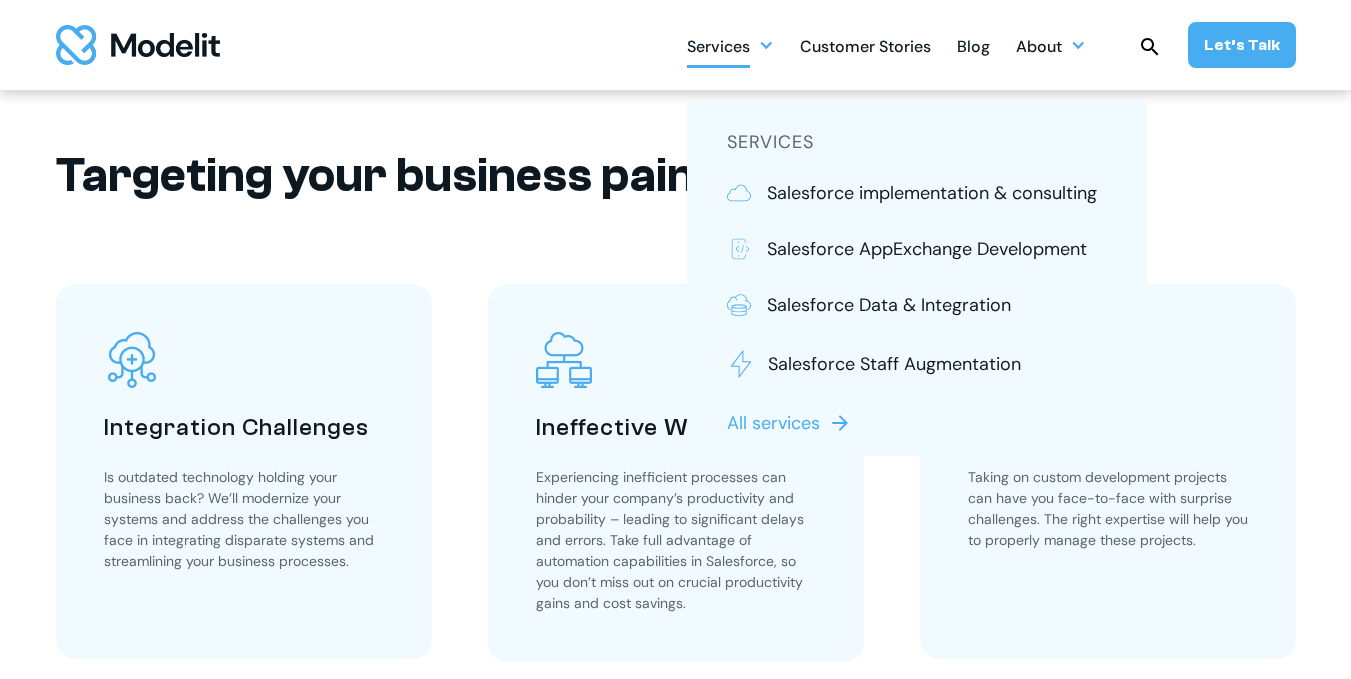 click on "Targeting your business pains Integration Challenges Is outdated technology holding your business back? We’ll modernize your systems and address the challenges you face in integrating disparate systems and streamlining your business processes. Ineffective Workflows Experiencing inefficient processes can hinder your company’s productivity and probability – leading to significant delays and errors. Take full advantage of automation capabilities in Salesforce, so you don’t miss out on crucial productivity gains and cost savings. Complexity Taking on custom development projects can have you face-to-face with surprise challenges. The right expertise will help you to properly manage these projects." at bounding box center [676, 414] 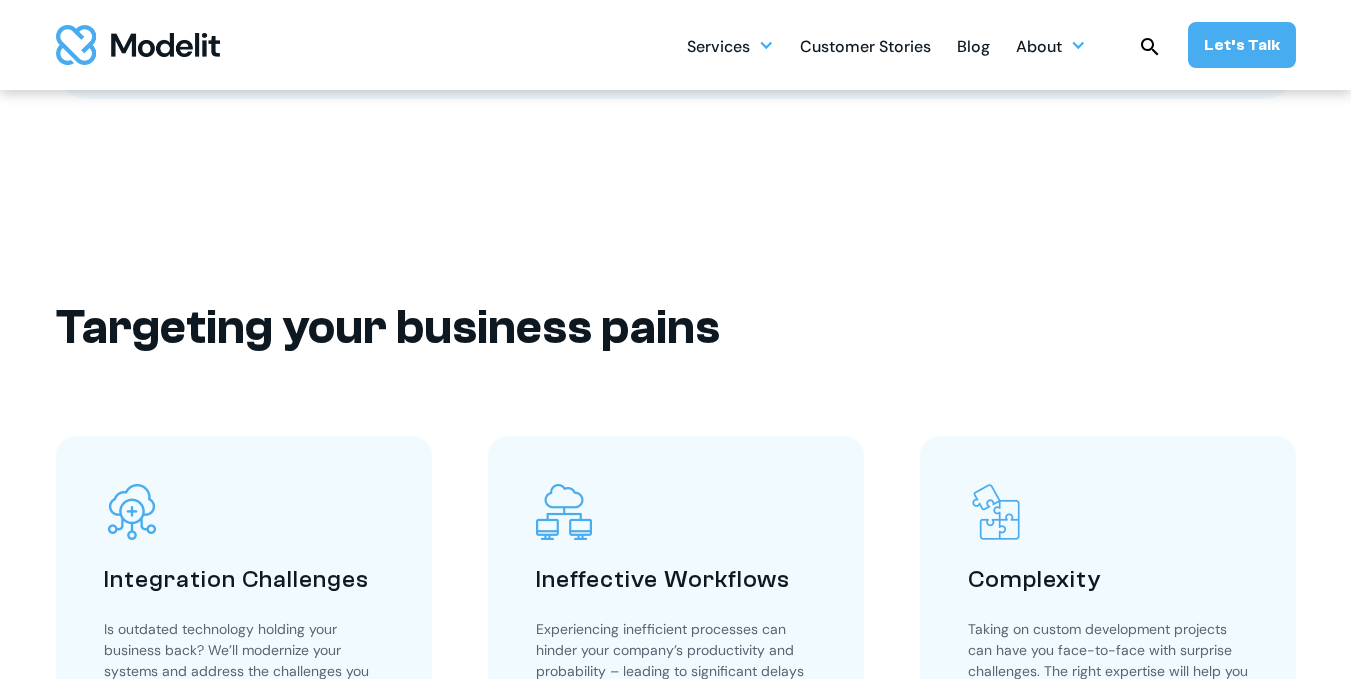 scroll, scrollTop: 2362, scrollLeft: 0, axis: vertical 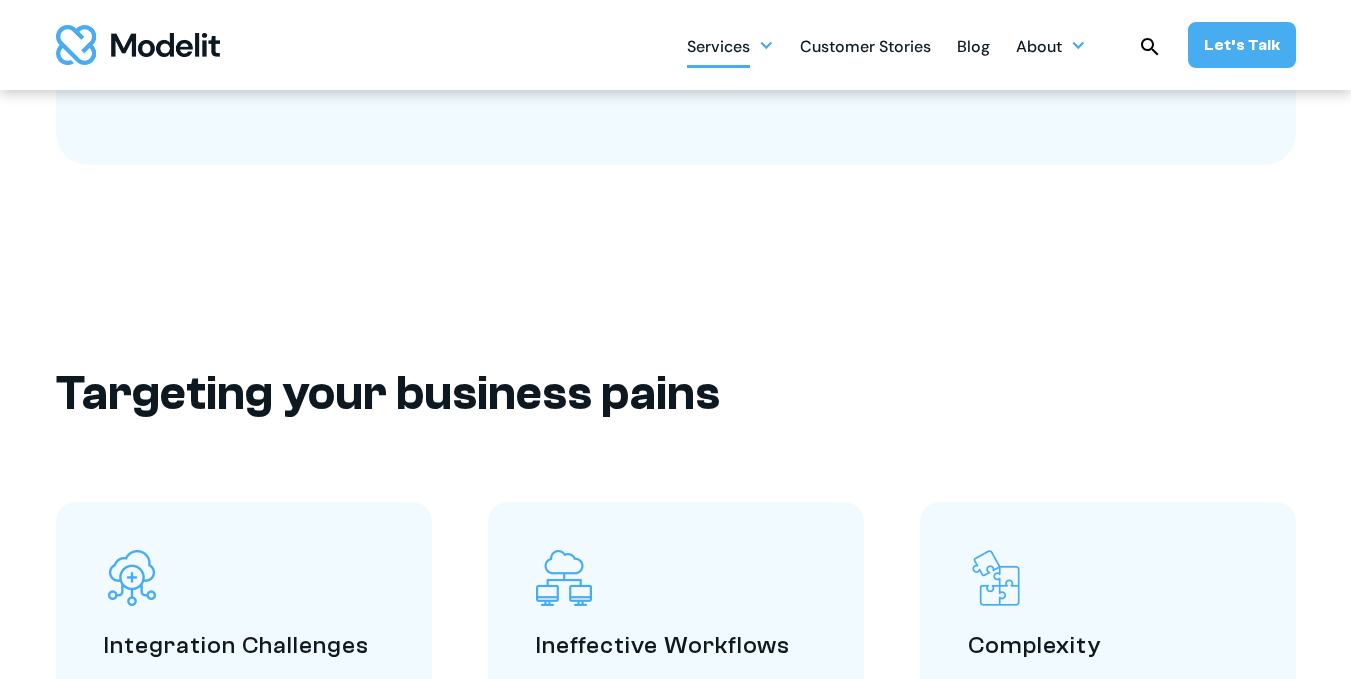 click on "Services" at bounding box center (718, 48) 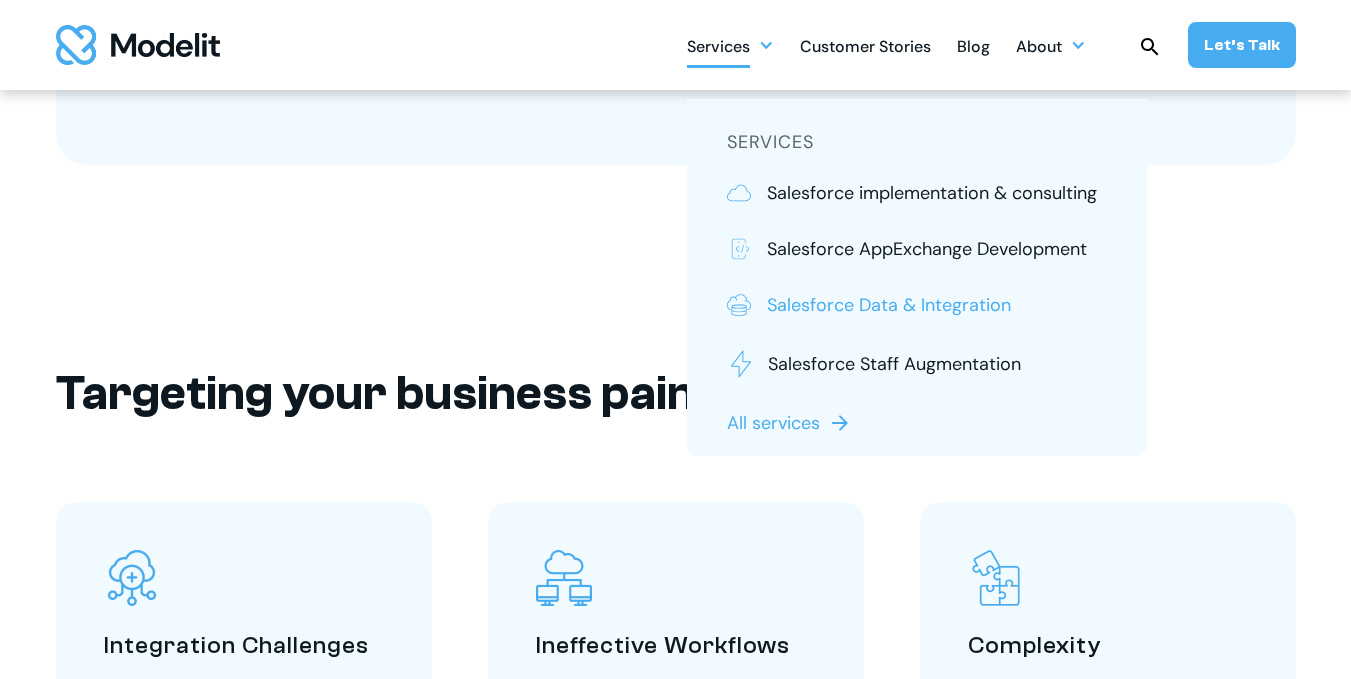 click on "Salesforce Data & Integration" at bounding box center [889, 305] 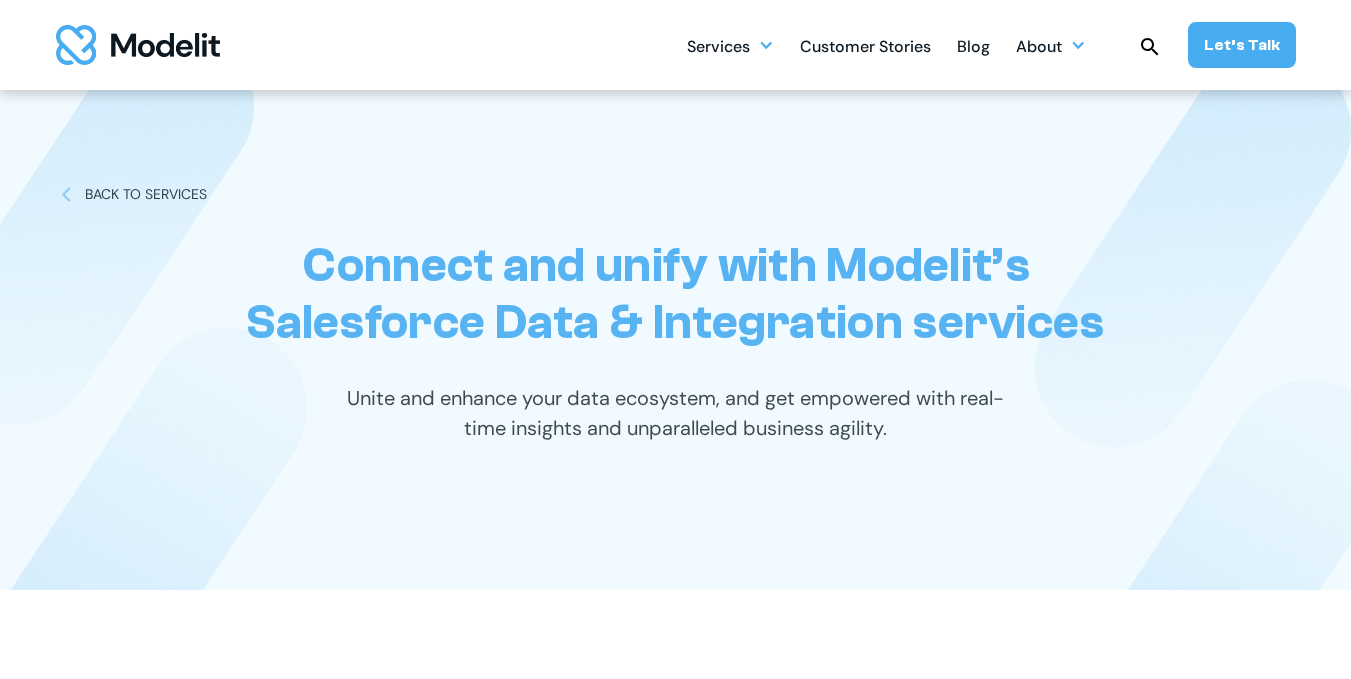 scroll, scrollTop: 0, scrollLeft: 0, axis: both 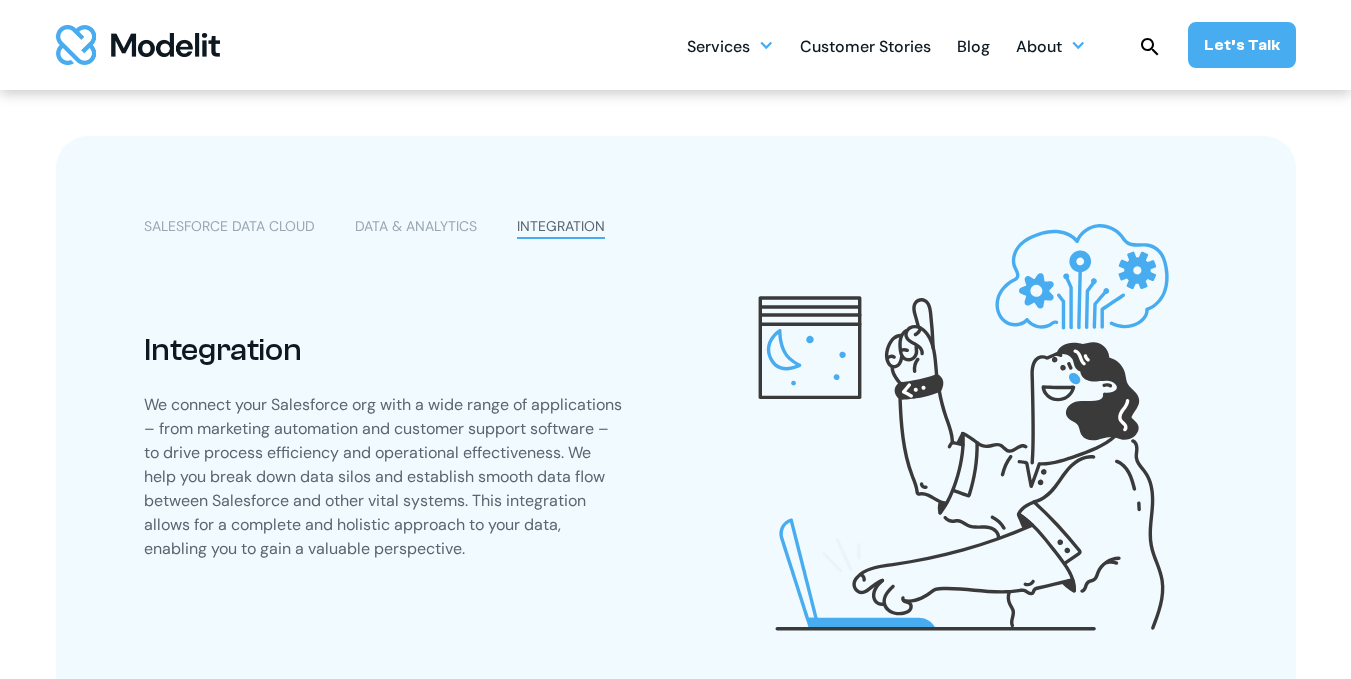 drag, startPoint x: 1365, startPoint y: 85, endPoint x: 1360, endPoint y: 234, distance: 149.08386 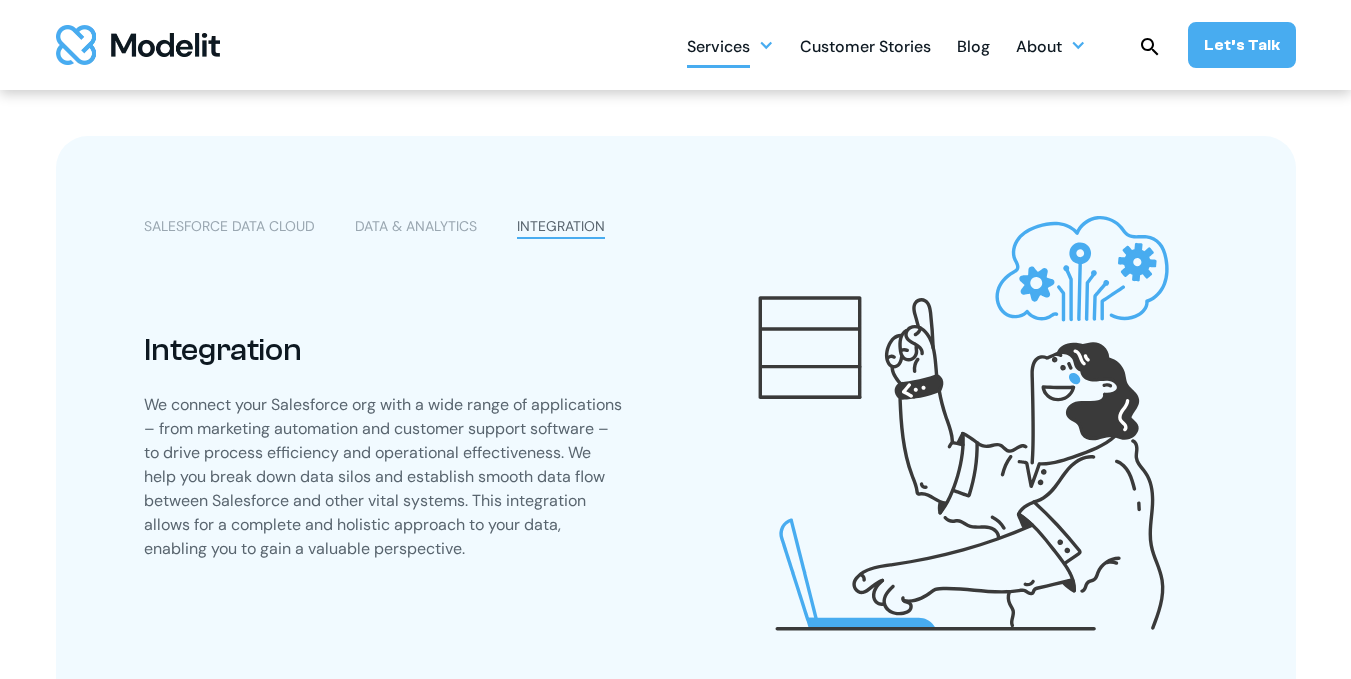 click on "Services" at bounding box center [718, 48] 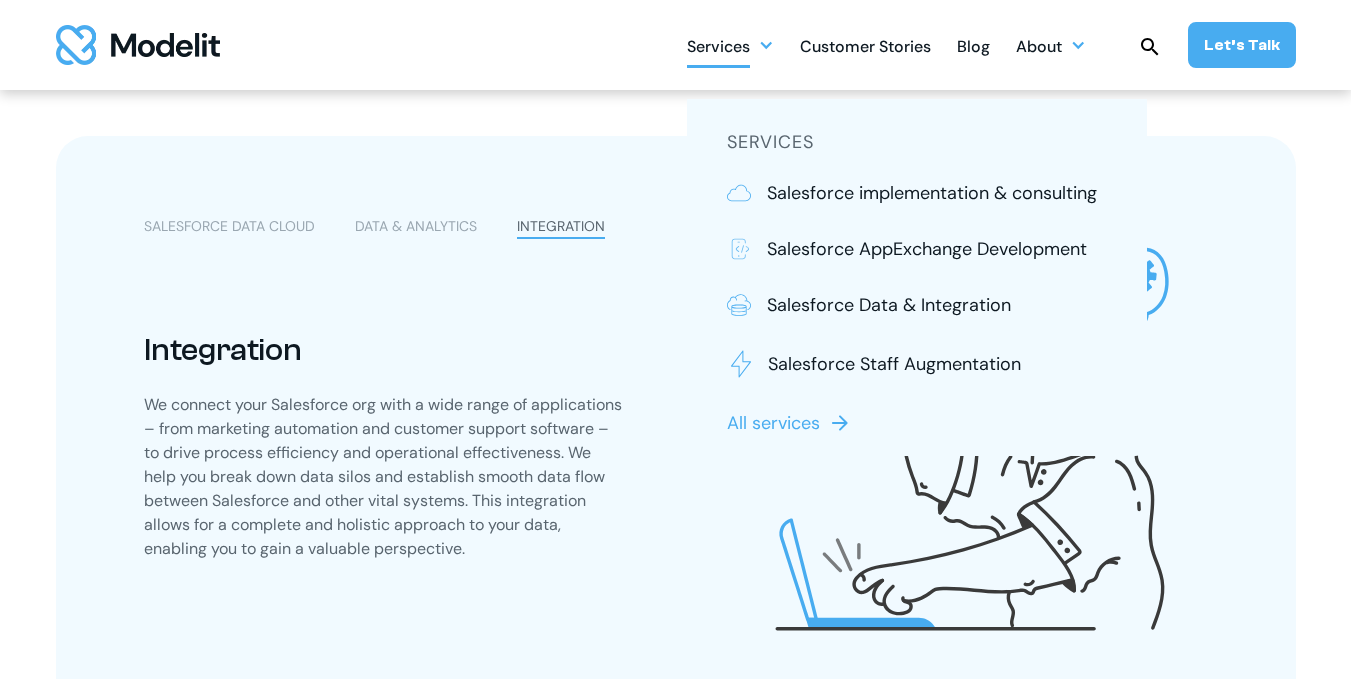 click on "All services" at bounding box center (773, 423) 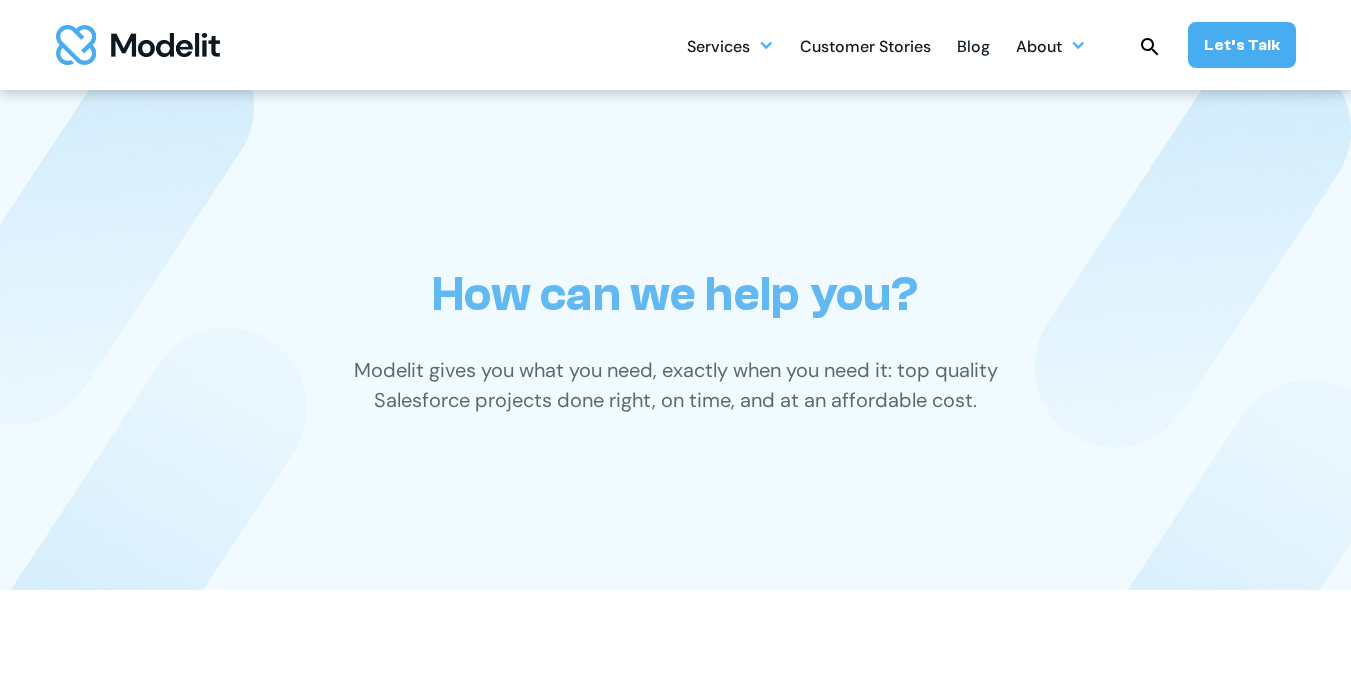 scroll, scrollTop: 0, scrollLeft: 0, axis: both 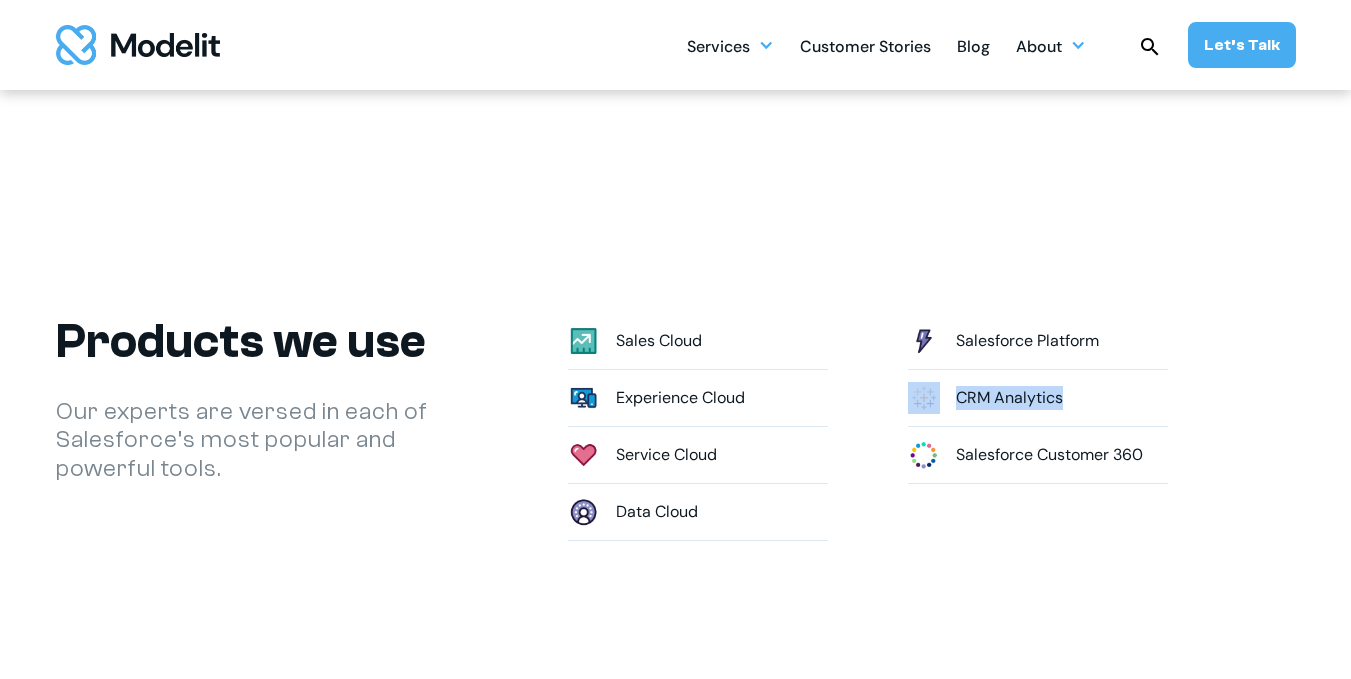 drag, startPoint x: 1336, startPoint y: 236, endPoint x: 1334, endPoint y: 360, distance: 124.01613 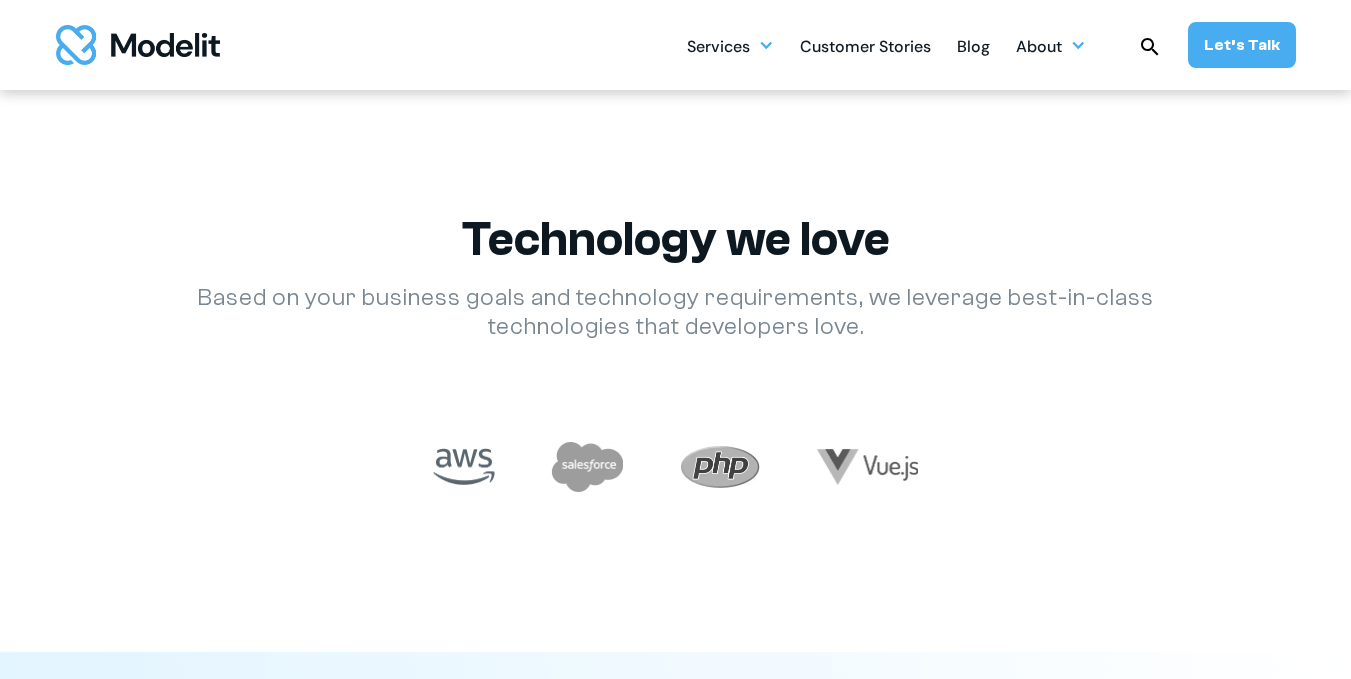 scroll, scrollTop: 2040, scrollLeft: 0, axis: vertical 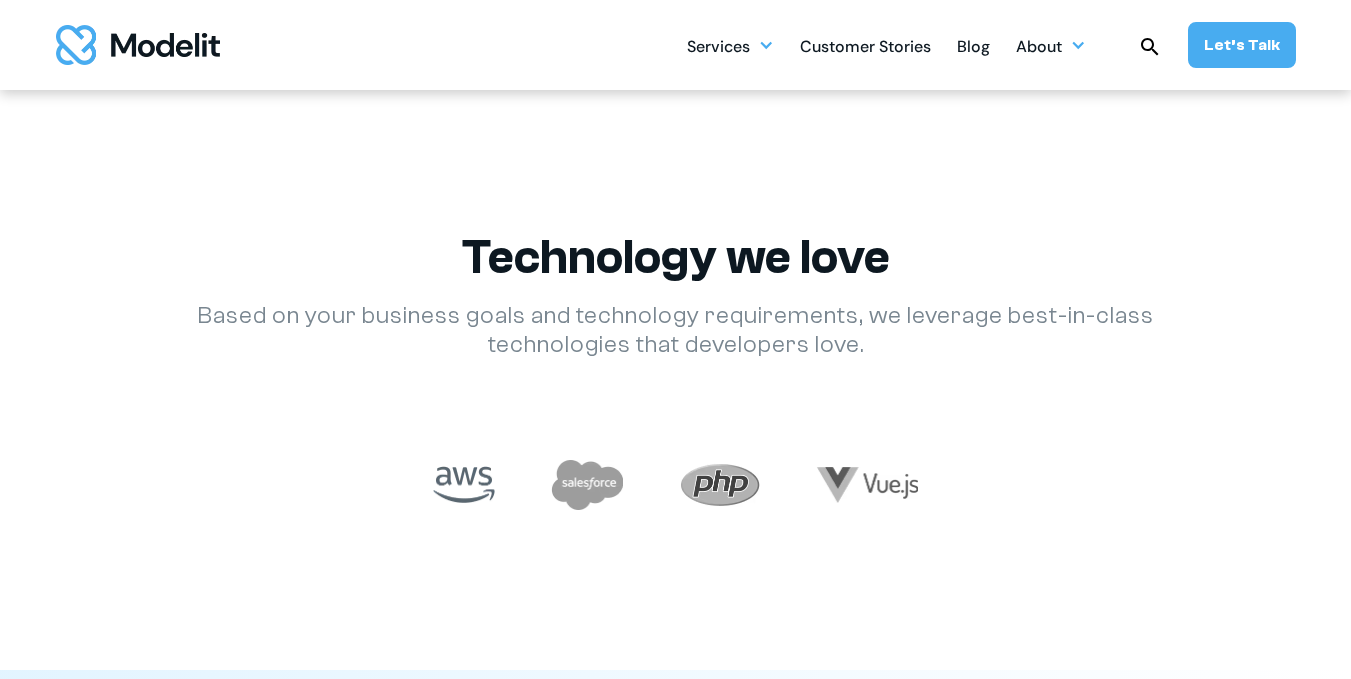 click on "Technology we love" at bounding box center [676, 257] 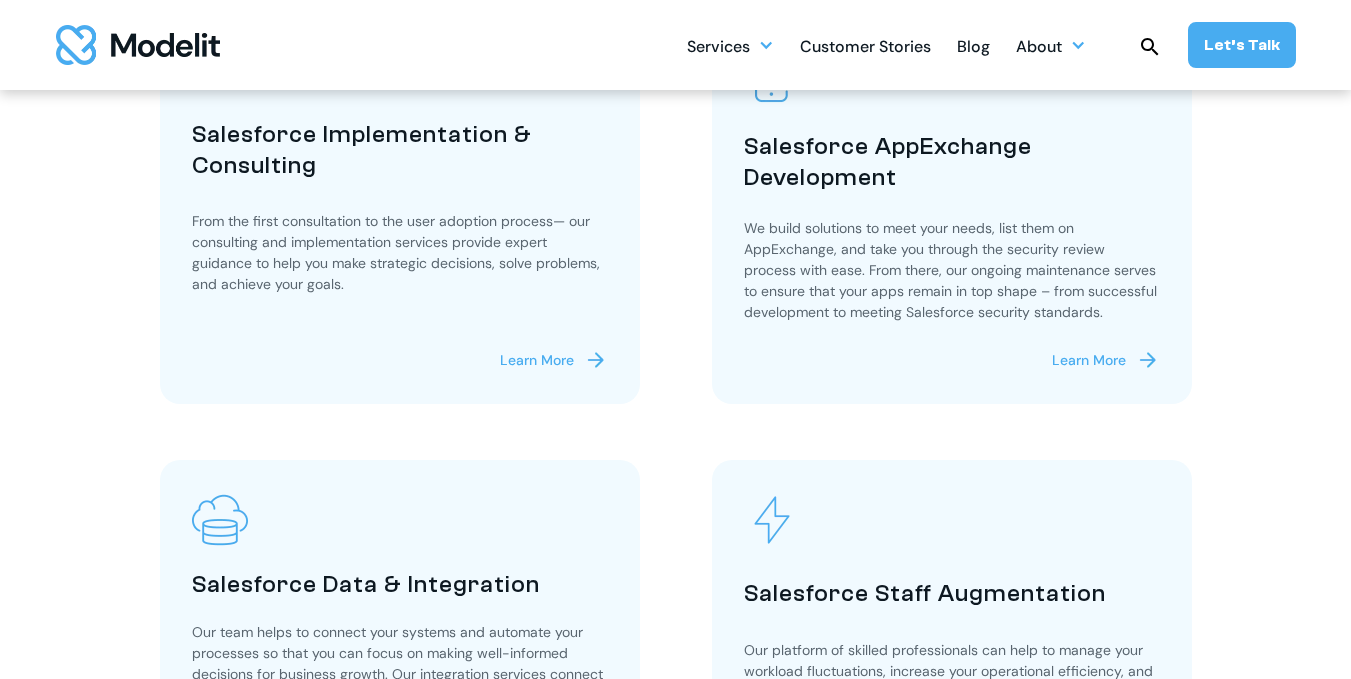 scroll, scrollTop: 680, scrollLeft: 0, axis: vertical 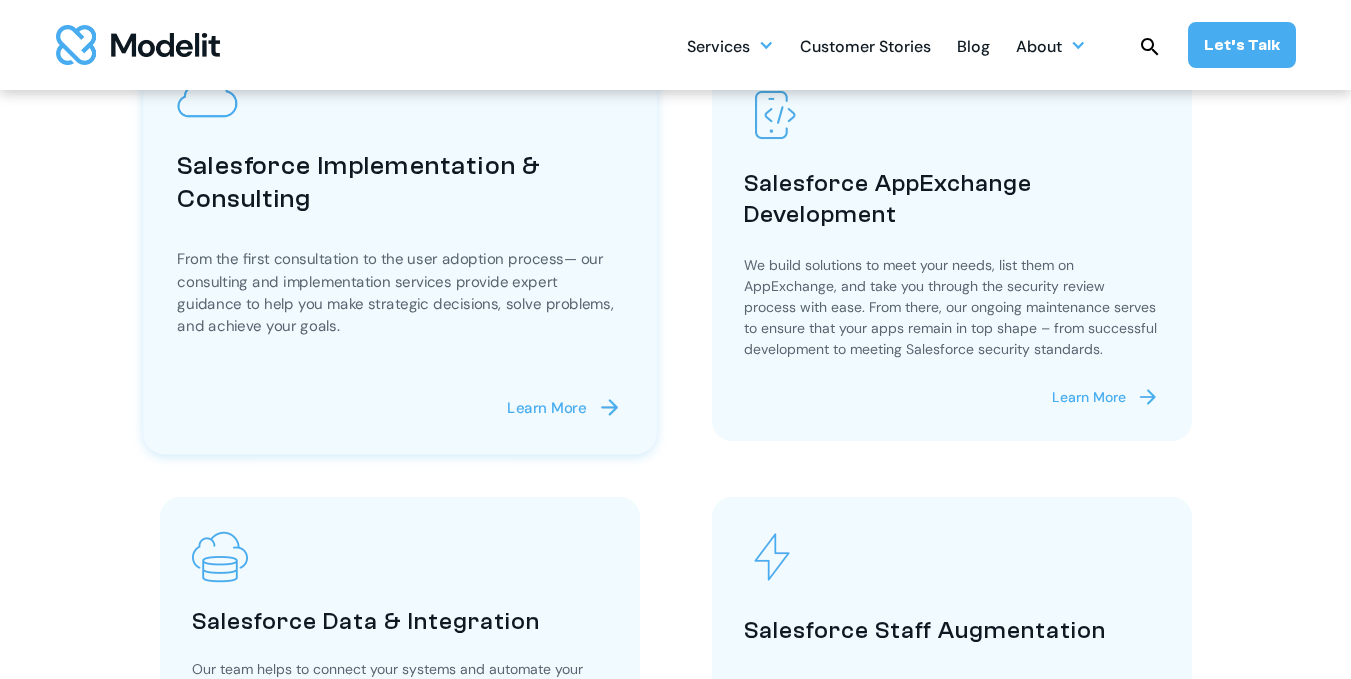 click on "Learn More" at bounding box center [546, 408] 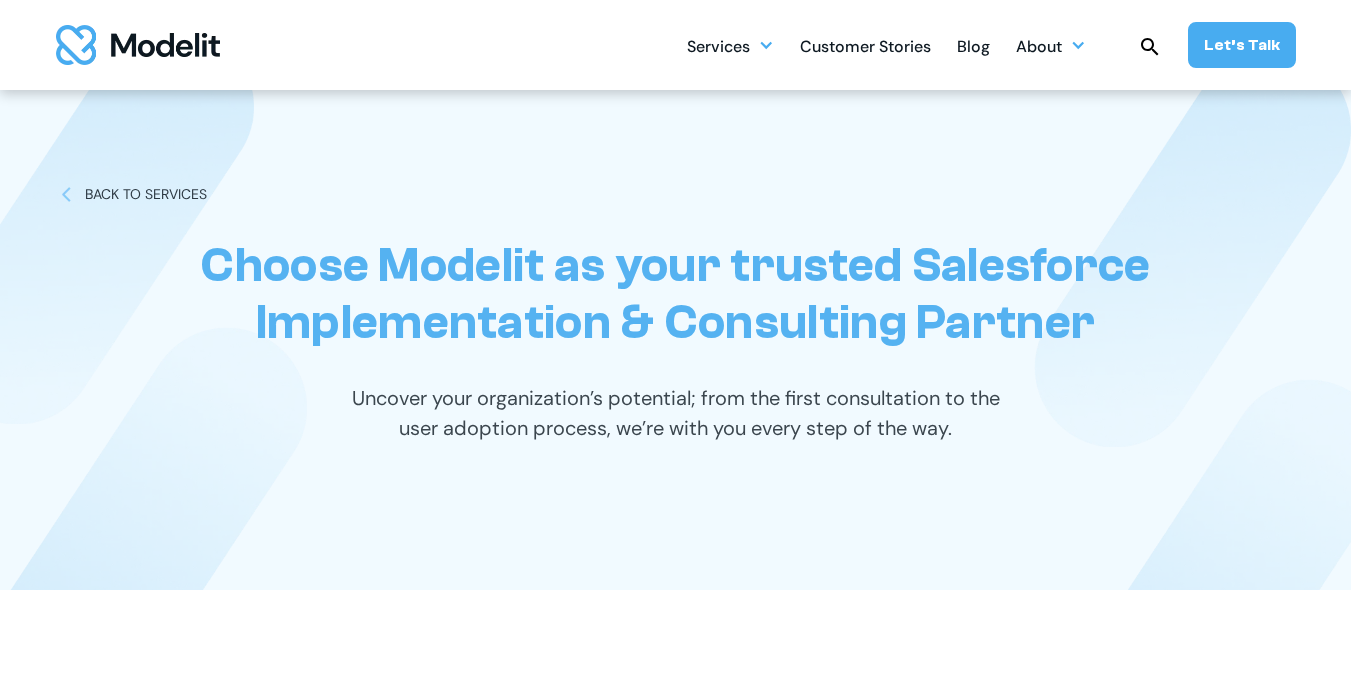 scroll, scrollTop: 0, scrollLeft: 0, axis: both 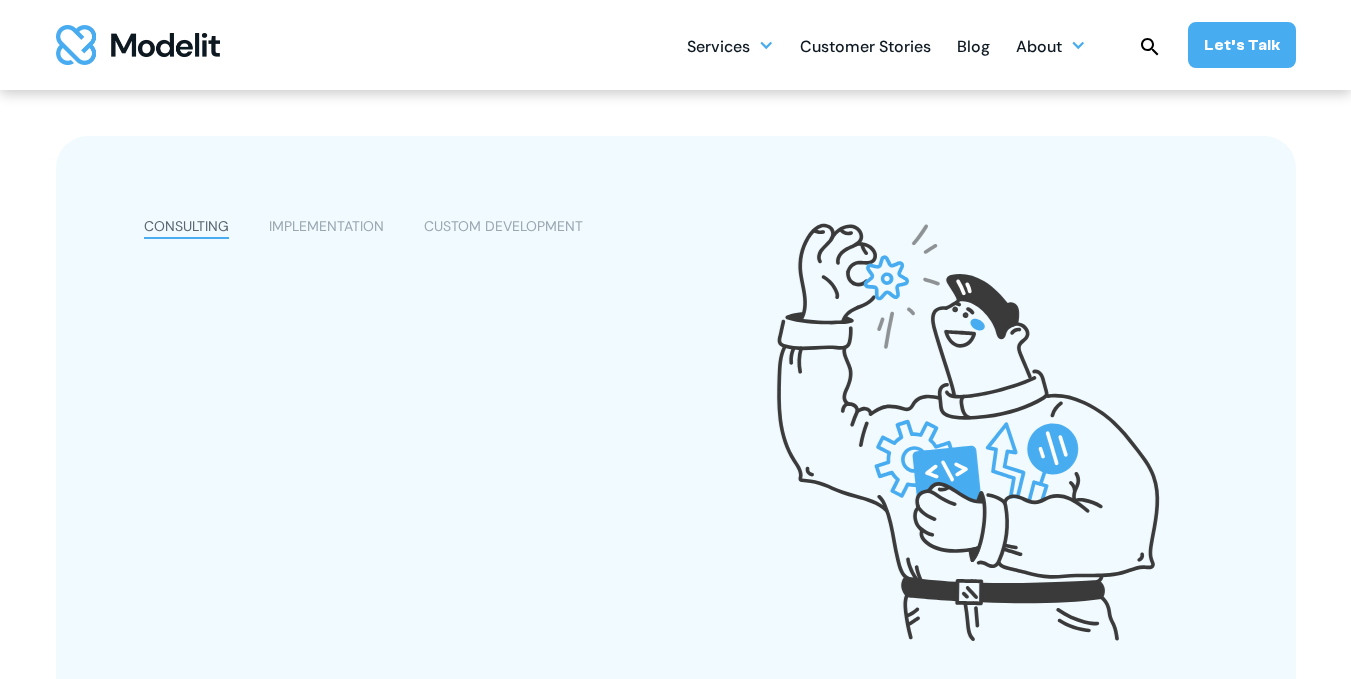 drag, startPoint x: 1365, startPoint y: 48, endPoint x: 1315, endPoint y: 143, distance: 107.35455 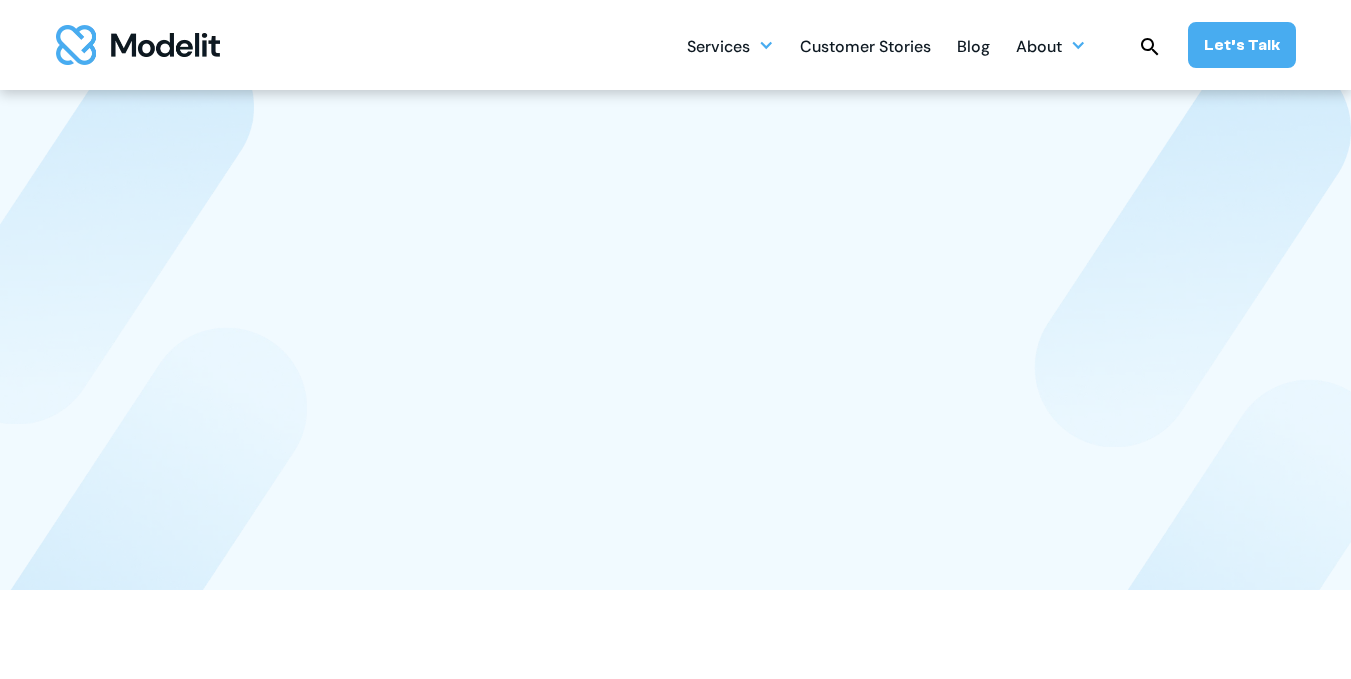 scroll, scrollTop: 680, scrollLeft: 0, axis: vertical 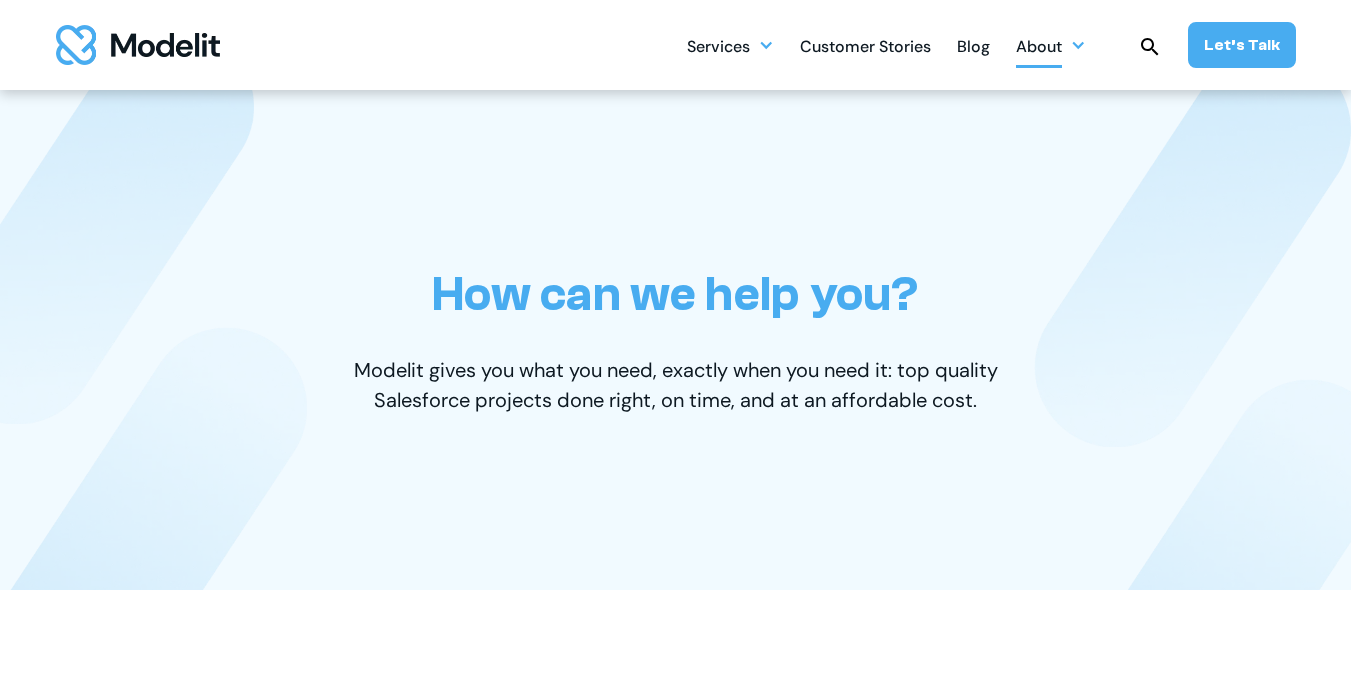 click on "About" at bounding box center (1051, 45) 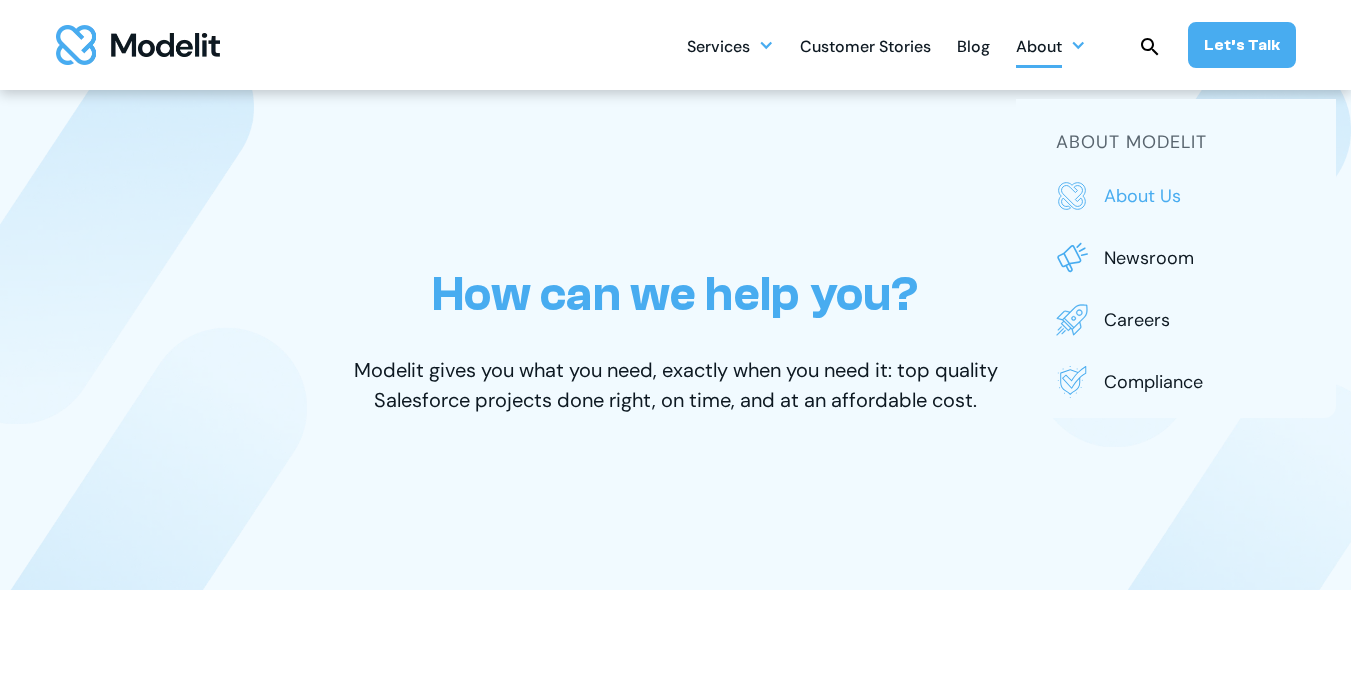 click on "About us" at bounding box center (1200, 196) 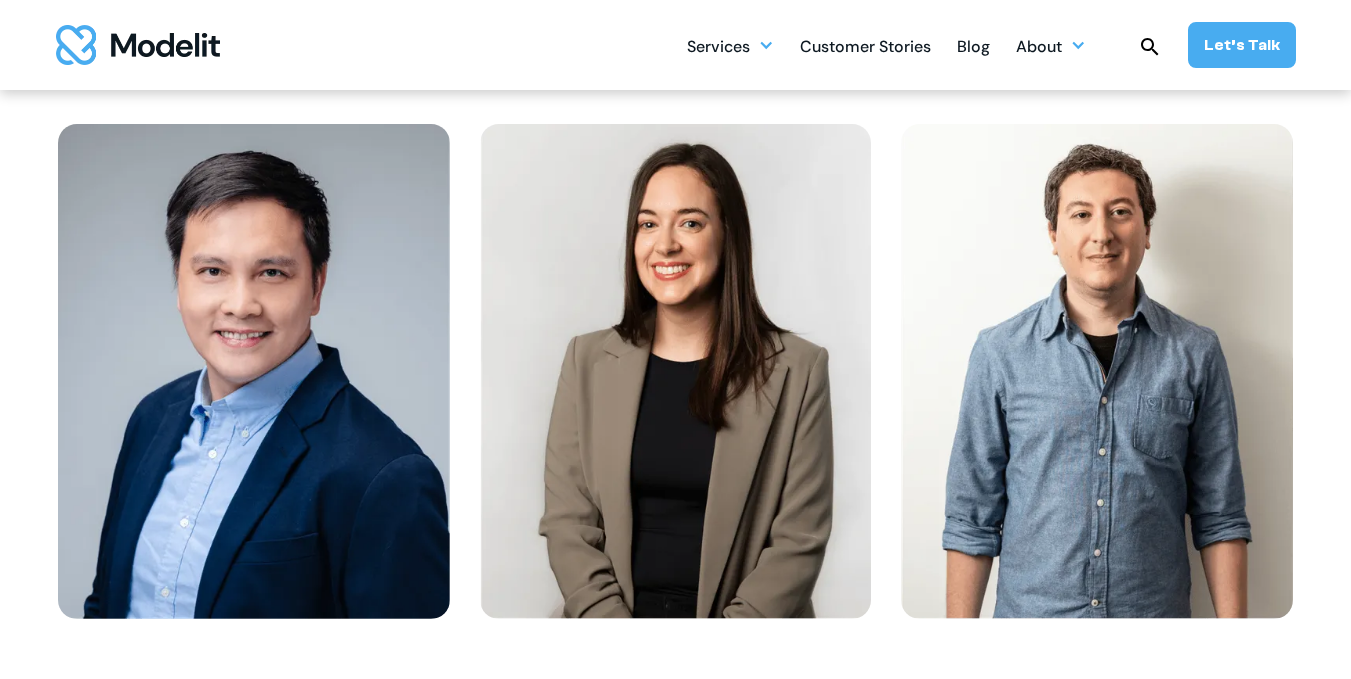 scroll, scrollTop: 2463, scrollLeft: 0, axis: vertical 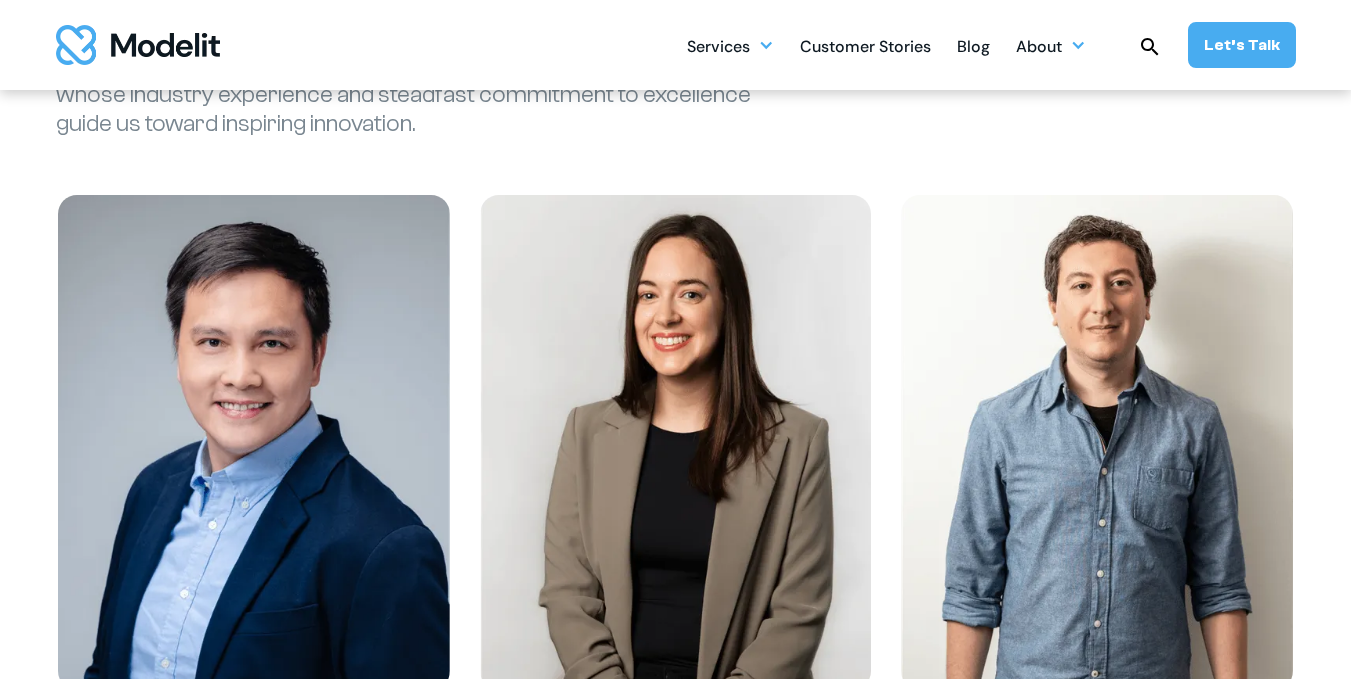 click on "Services SERVICES Salesforce implementation & consulting Salesforce AppExchange Development Salesforce Data & Integration Salesforce Staff Augmentation All services Customer Stories Blog About about modelit About us Newsroom Careers Compliance Insights Insights Blog More Resources Let’s Talk The Modelit story Our team members are certified experts, passionate about helping you maximize your Salesforce experience. Our purpose We empower organizations and individuals with Salesforce, so they can use technology to grow and thrive. Reliable Technically Competent Professional Budget & Timeline Conscious Our vision We aspire to be renowned as the go-to nearshore provider for Salesforce implementation and consulting services, setting the benchmark for excellence in the industry. Through our unwavering dedication to our clients' success and our continuous pursuit of innovation, we aim to establish ourselves as a leader – driving transformative change and shaping the future of Salesforce implementation. 99+ 100+" at bounding box center (675, -2124) 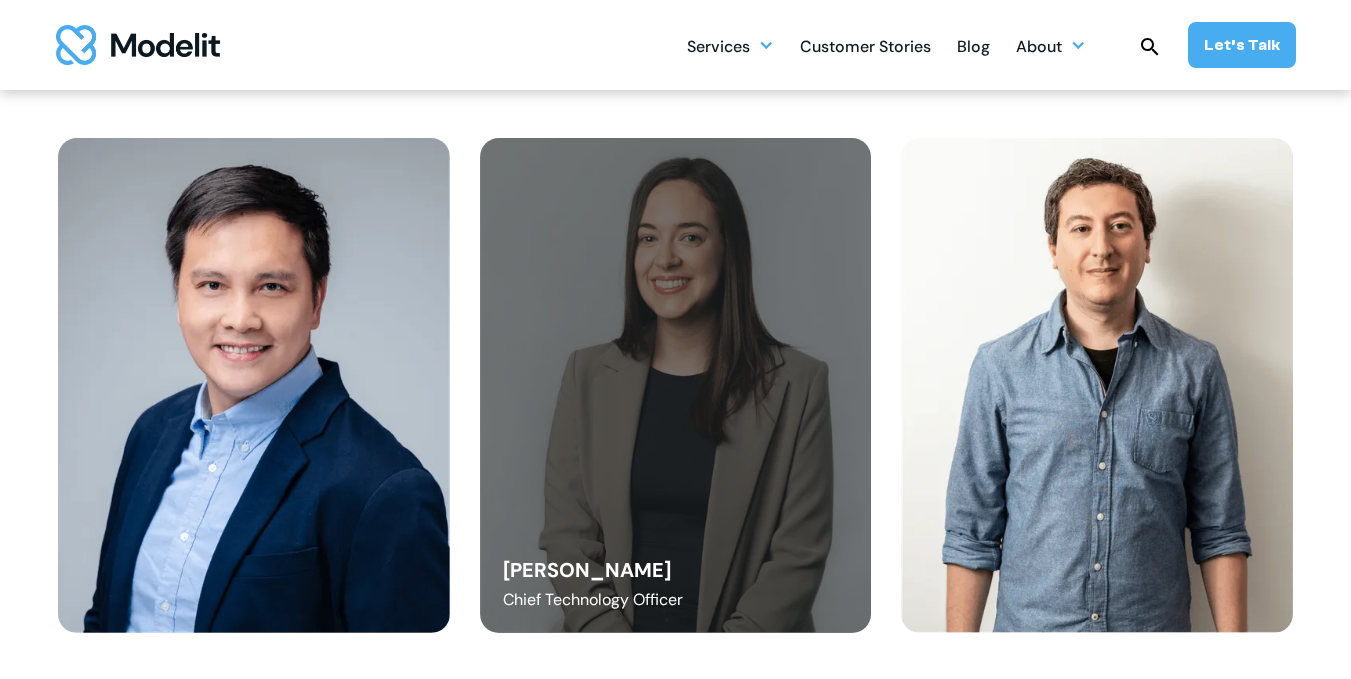 scroll, scrollTop: 2543, scrollLeft: 0, axis: vertical 